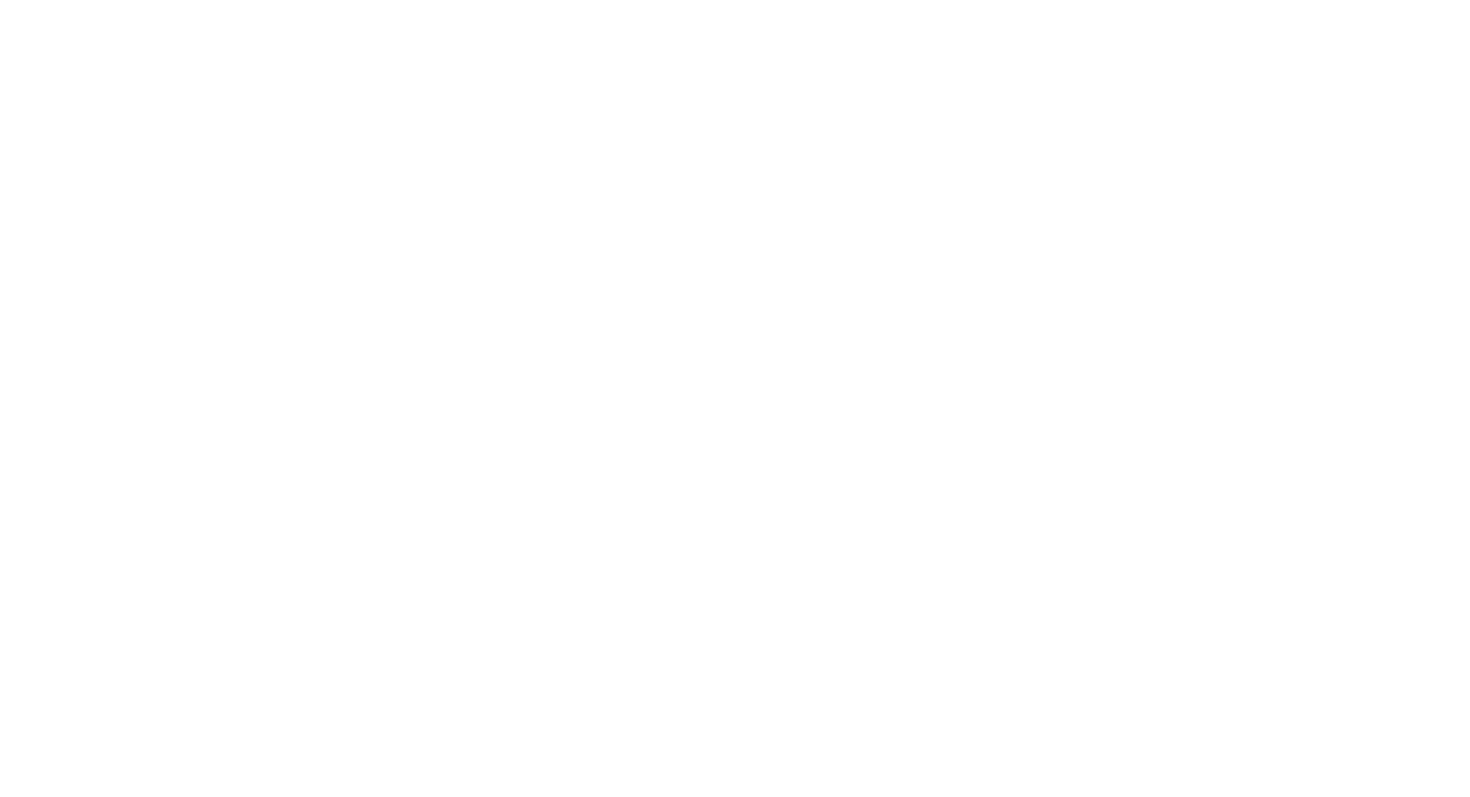 scroll, scrollTop: 0, scrollLeft: 0, axis: both 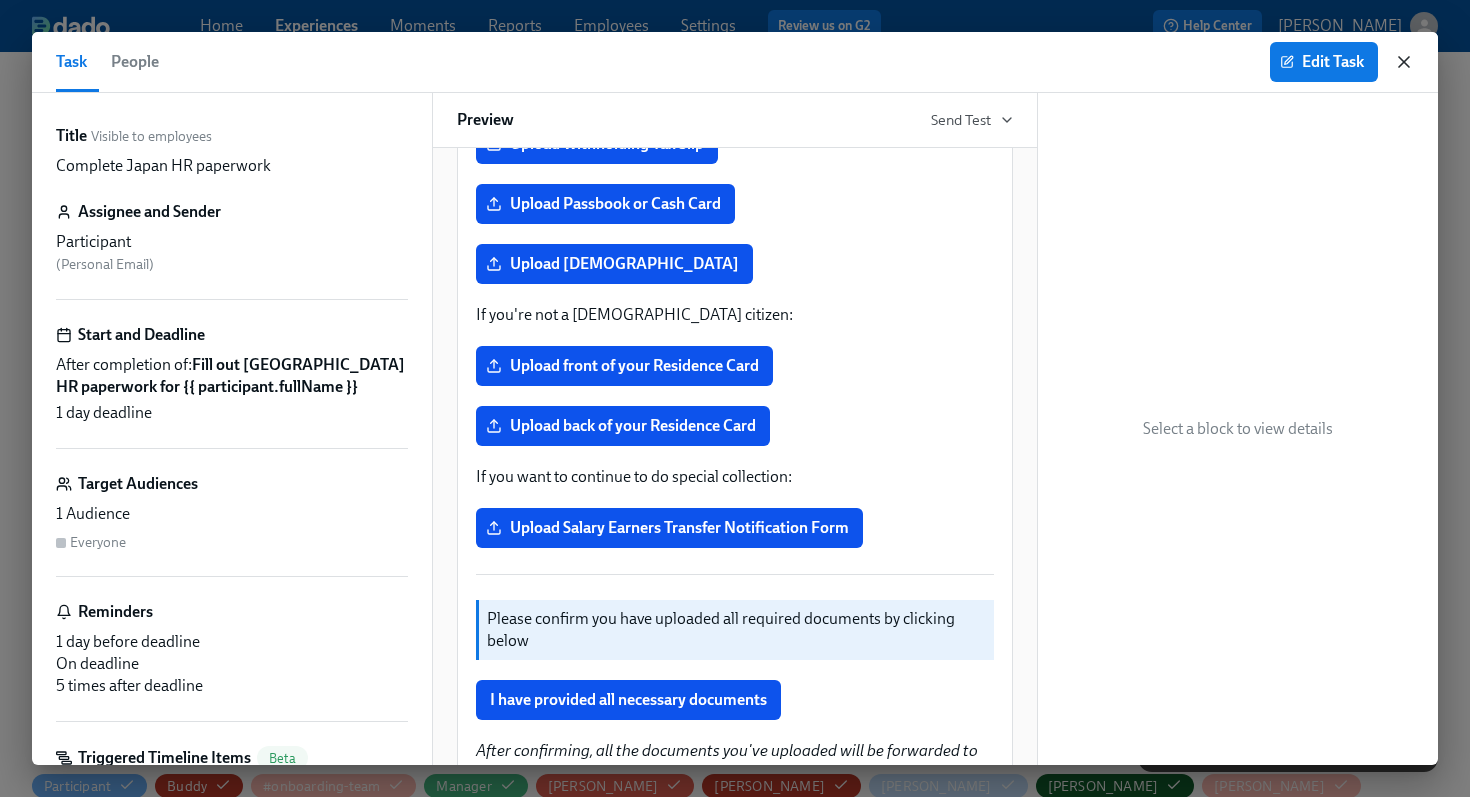 click 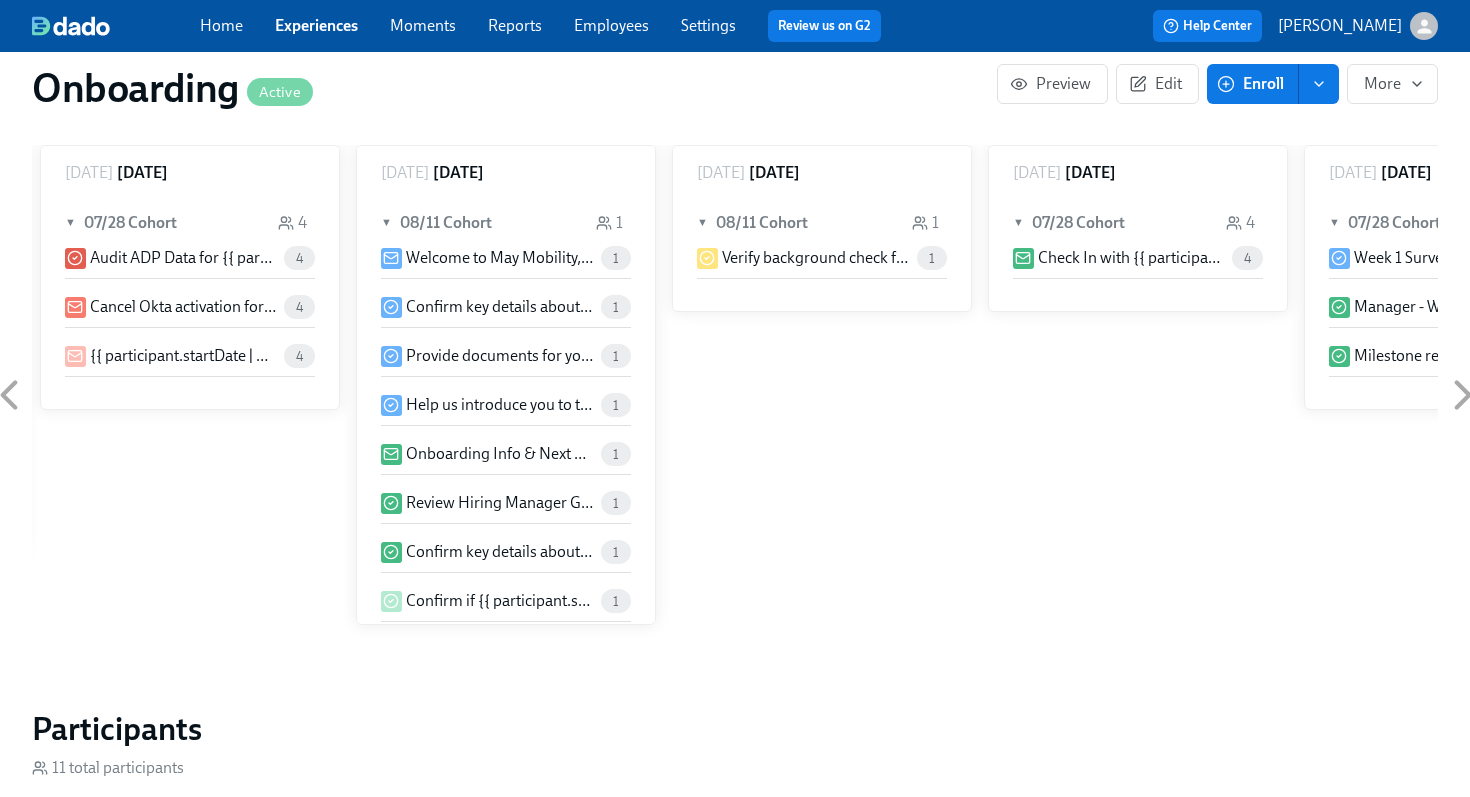 scroll, scrollTop: 1893, scrollLeft: 0, axis: vertical 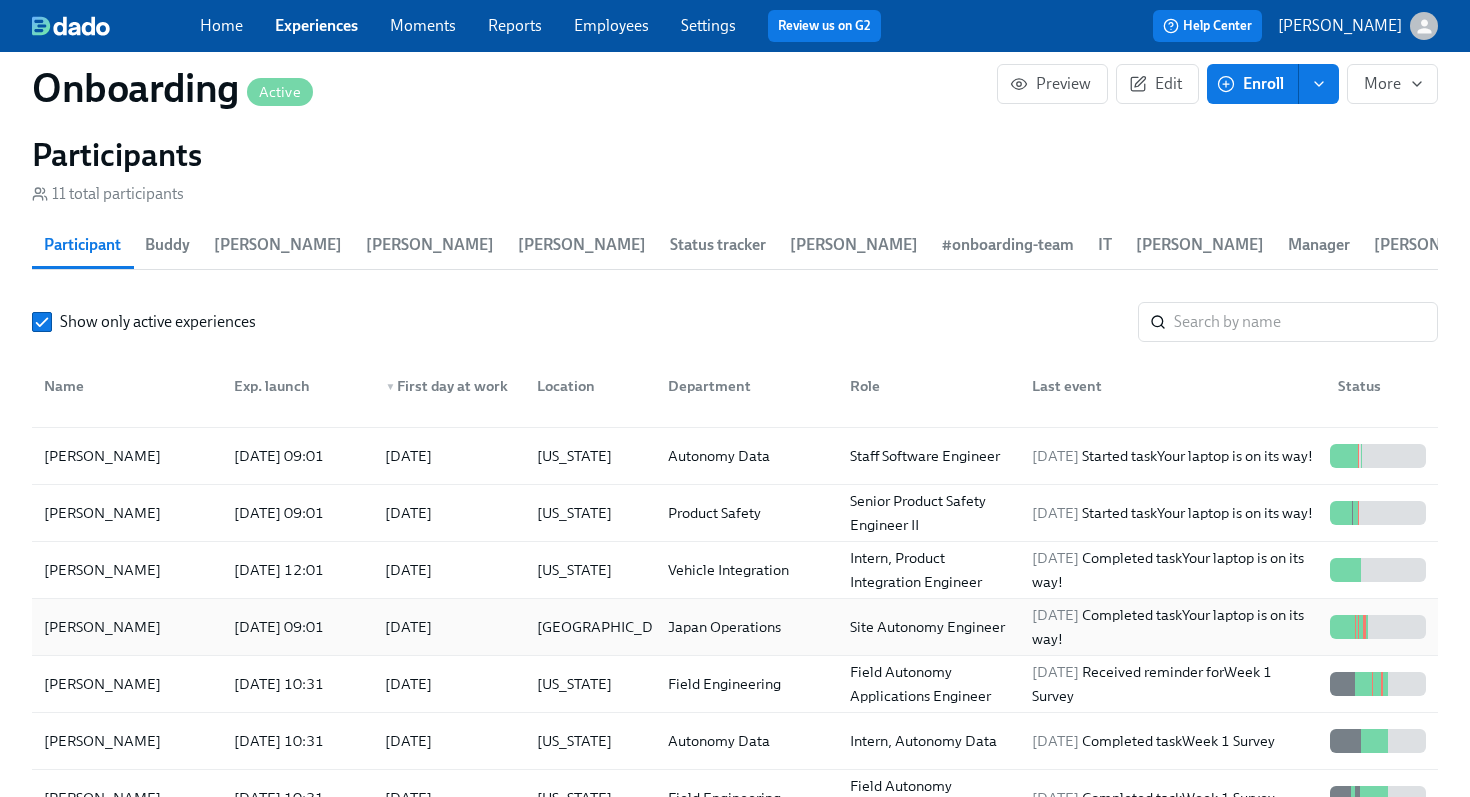 click on "[PERSON_NAME]" at bounding box center (102, 627) 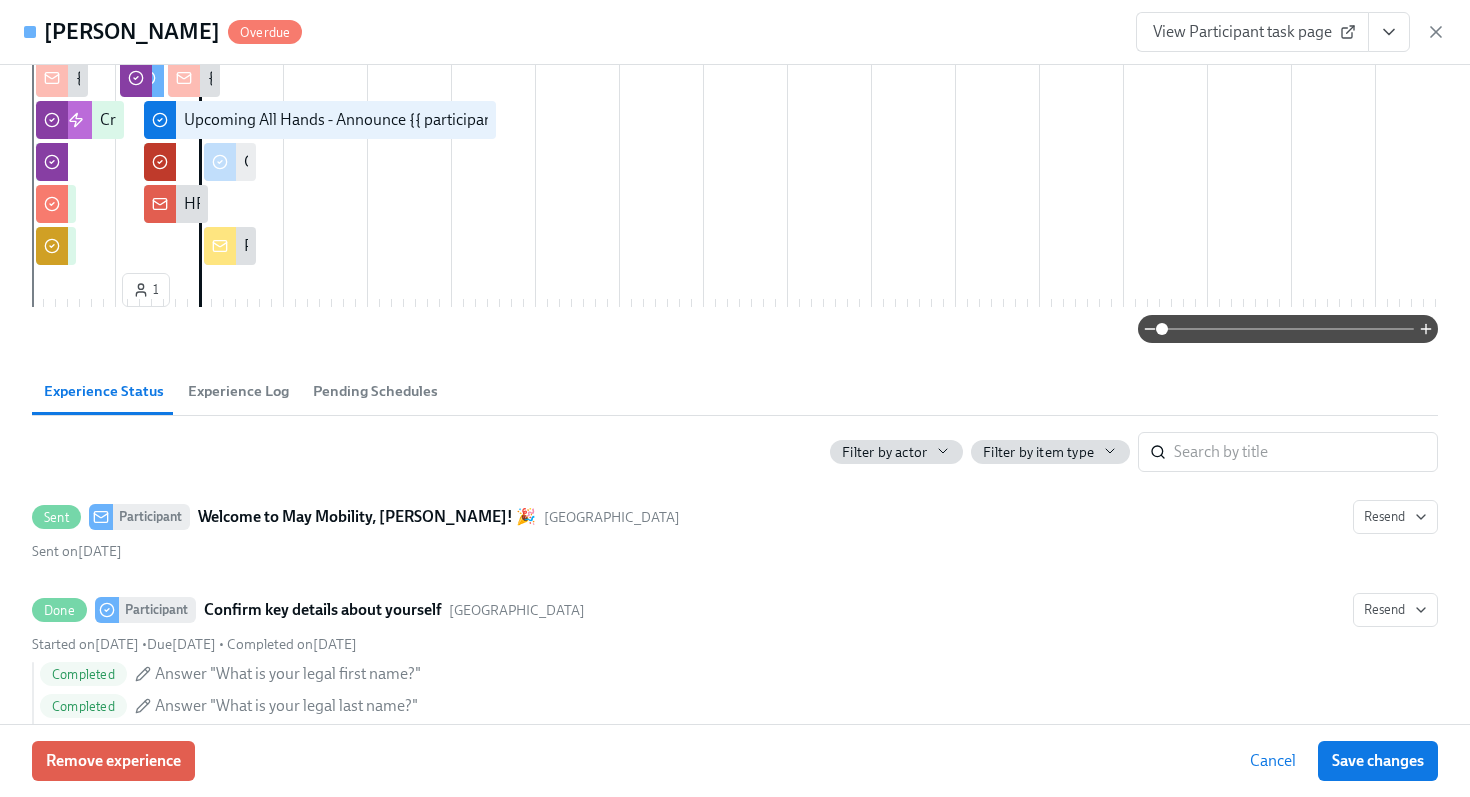 scroll, scrollTop: 831, scrollLeft: 0, axis: vertical 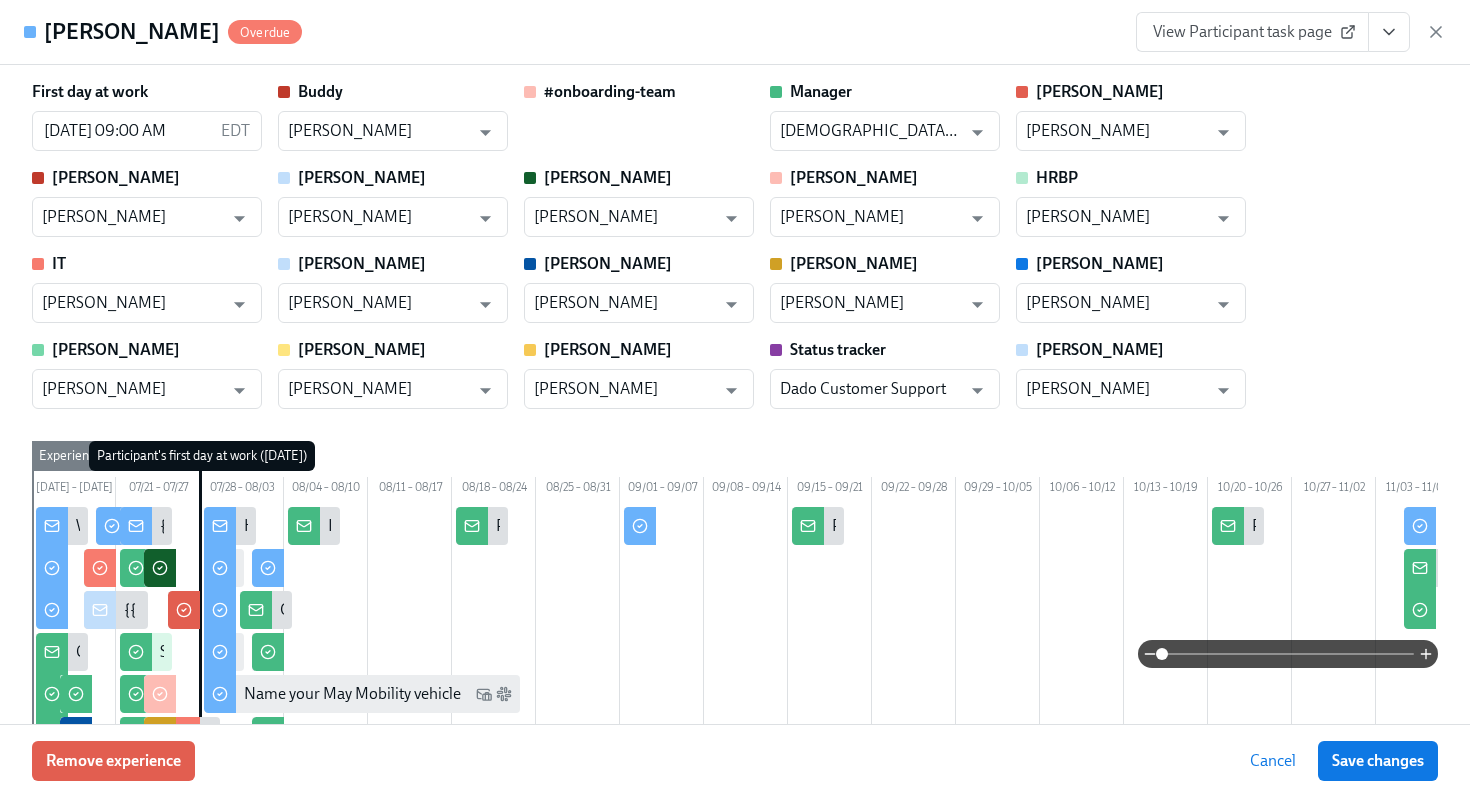 click on "View Participant task page" at bounding box center [1291, 32] 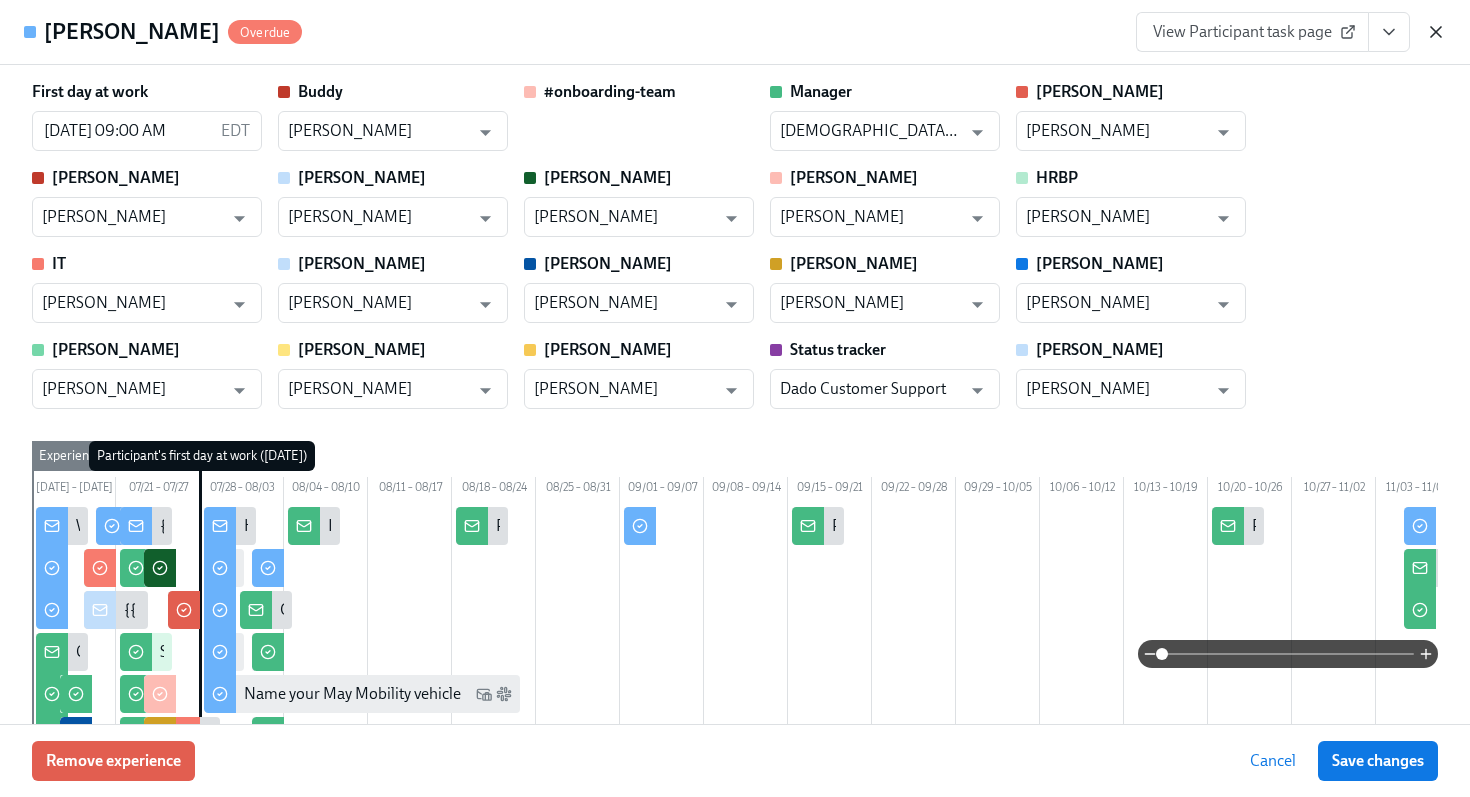 click 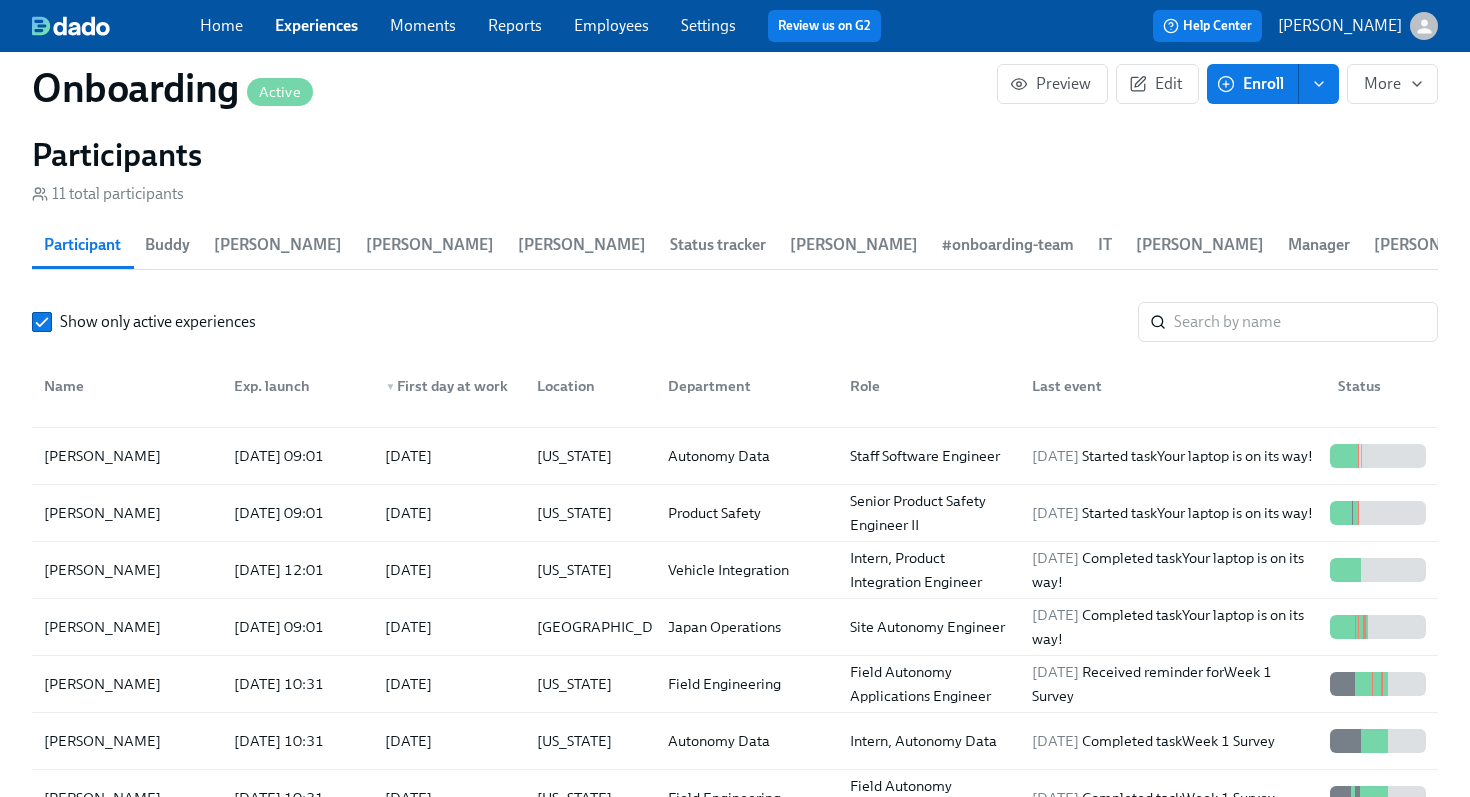 click on "Home Experiences Moments Reports Employees Settings Review us on G2" at bounding box center [548, 26] 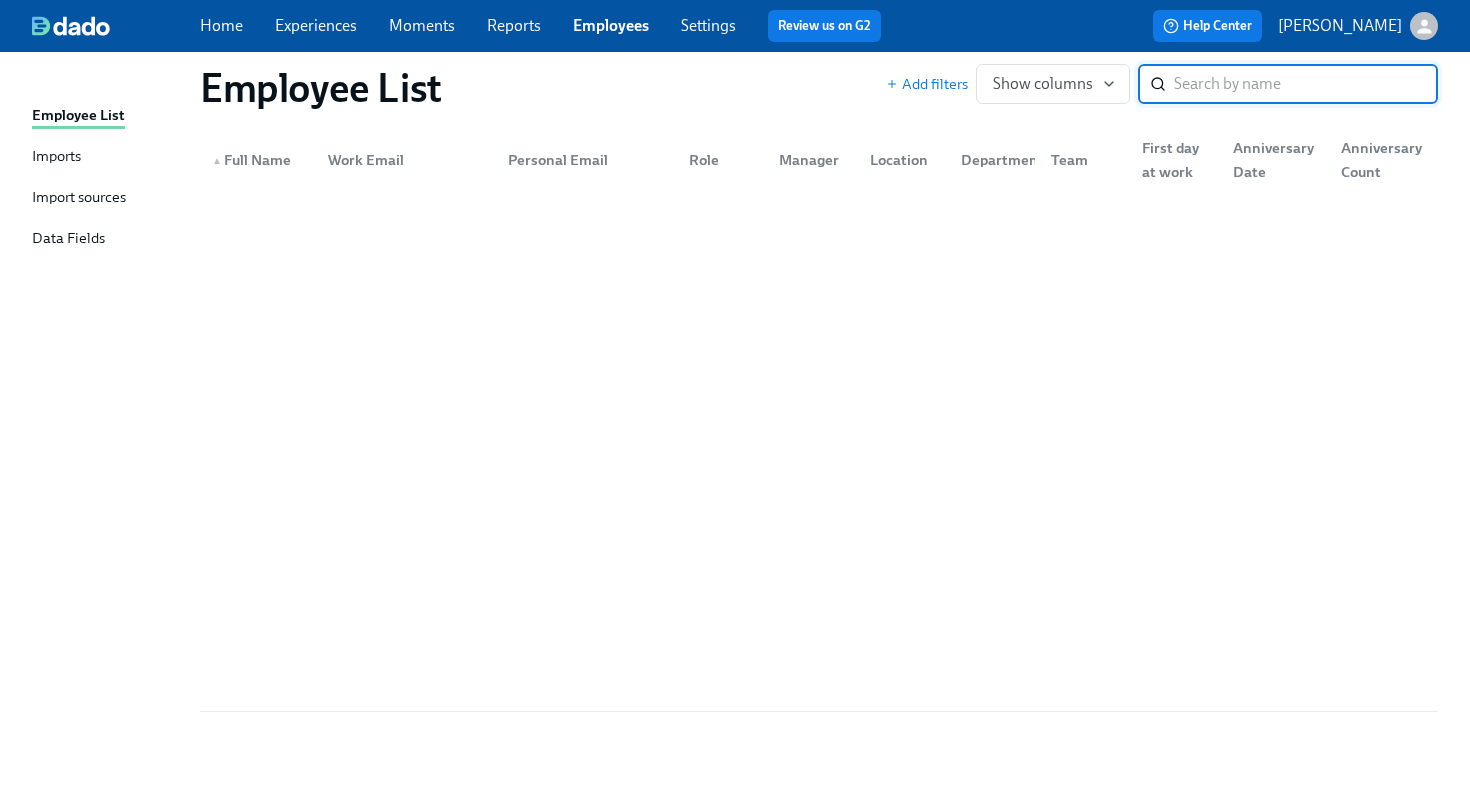 scroll, scrollTop: 0, scrollLeft: 0, axis: both 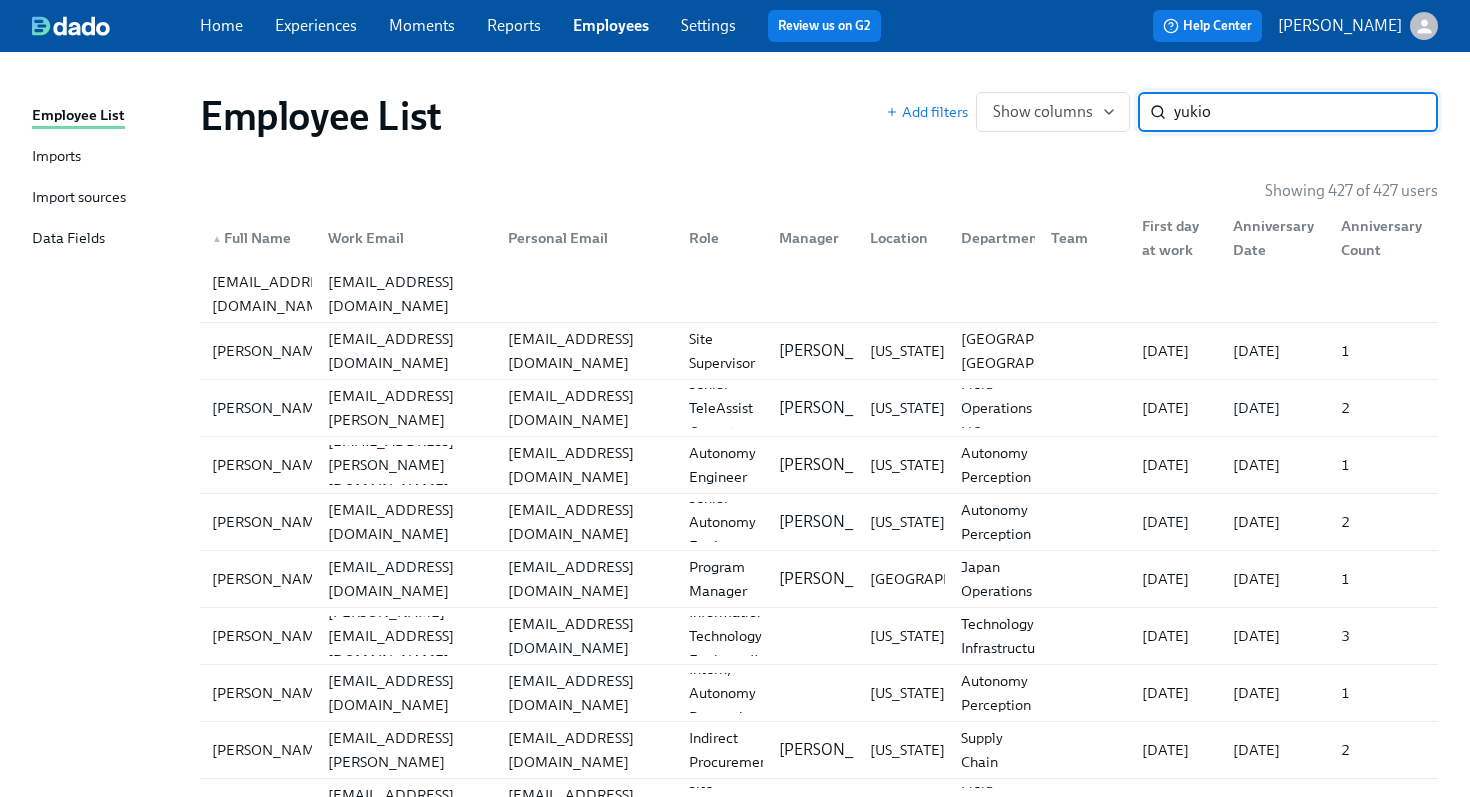 type on "yukio" 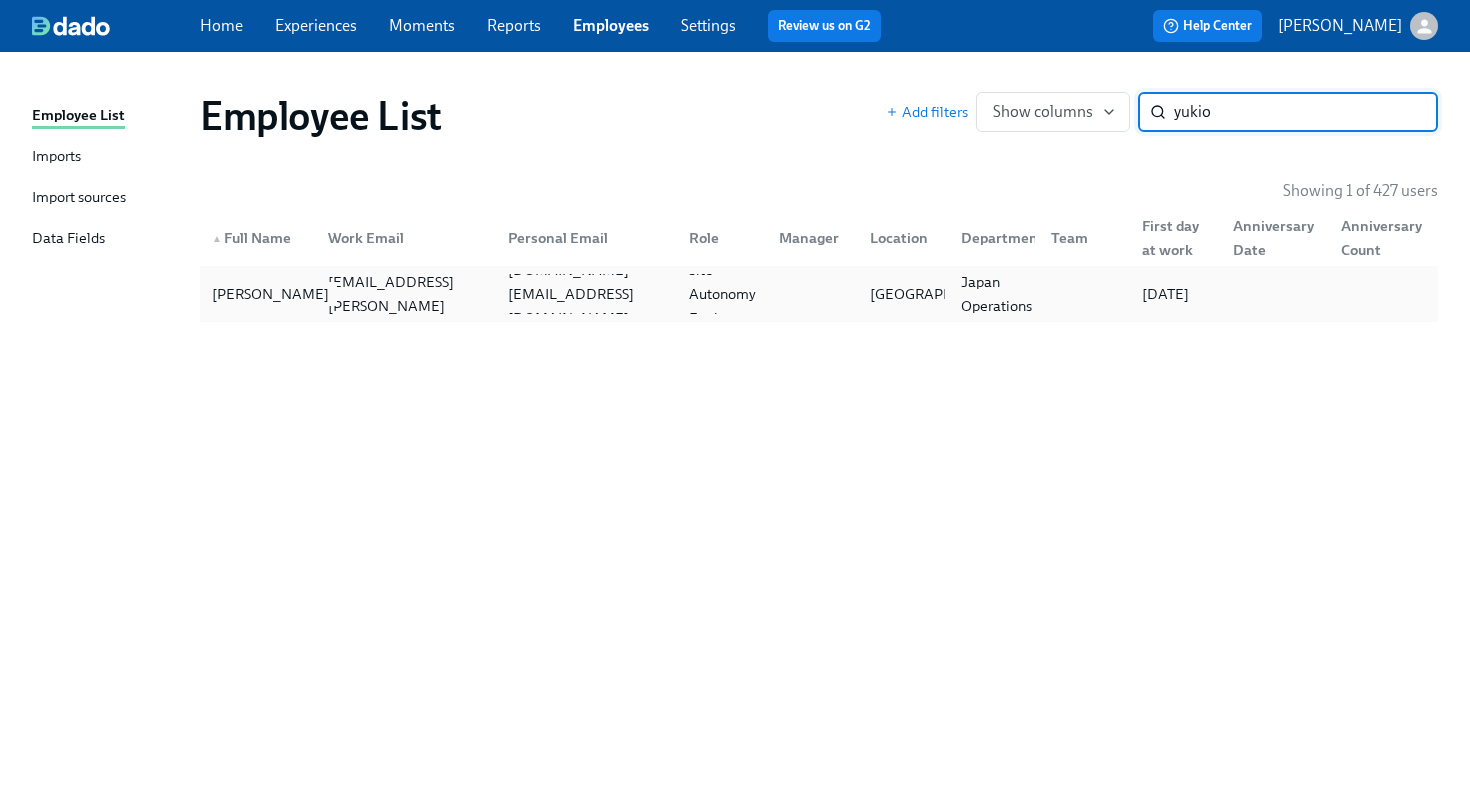 click on "[PERSON_NAME]" at bounding box center [270, 294] 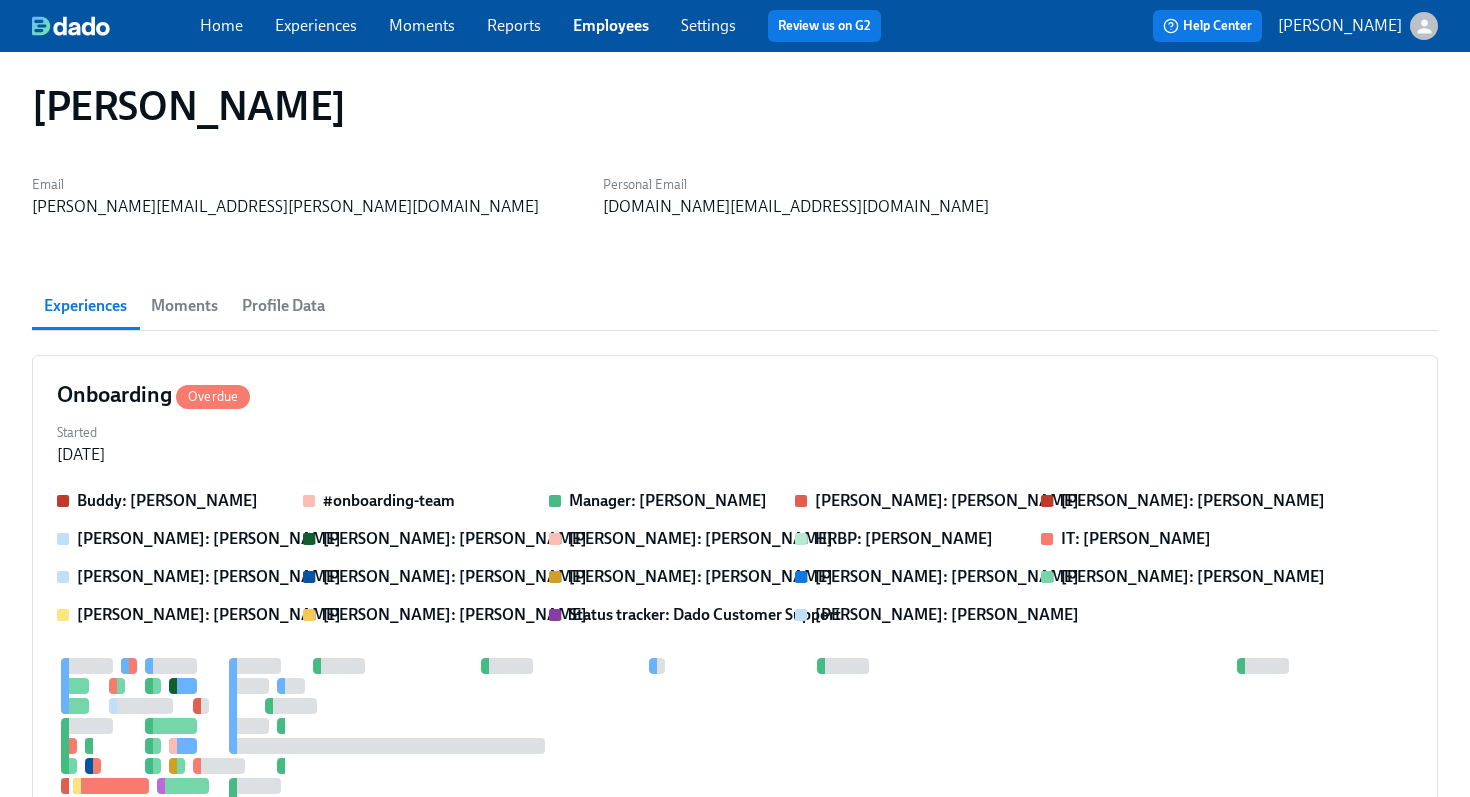 scroll, scrollTop: 0, scrollLeft: 0, axis: both 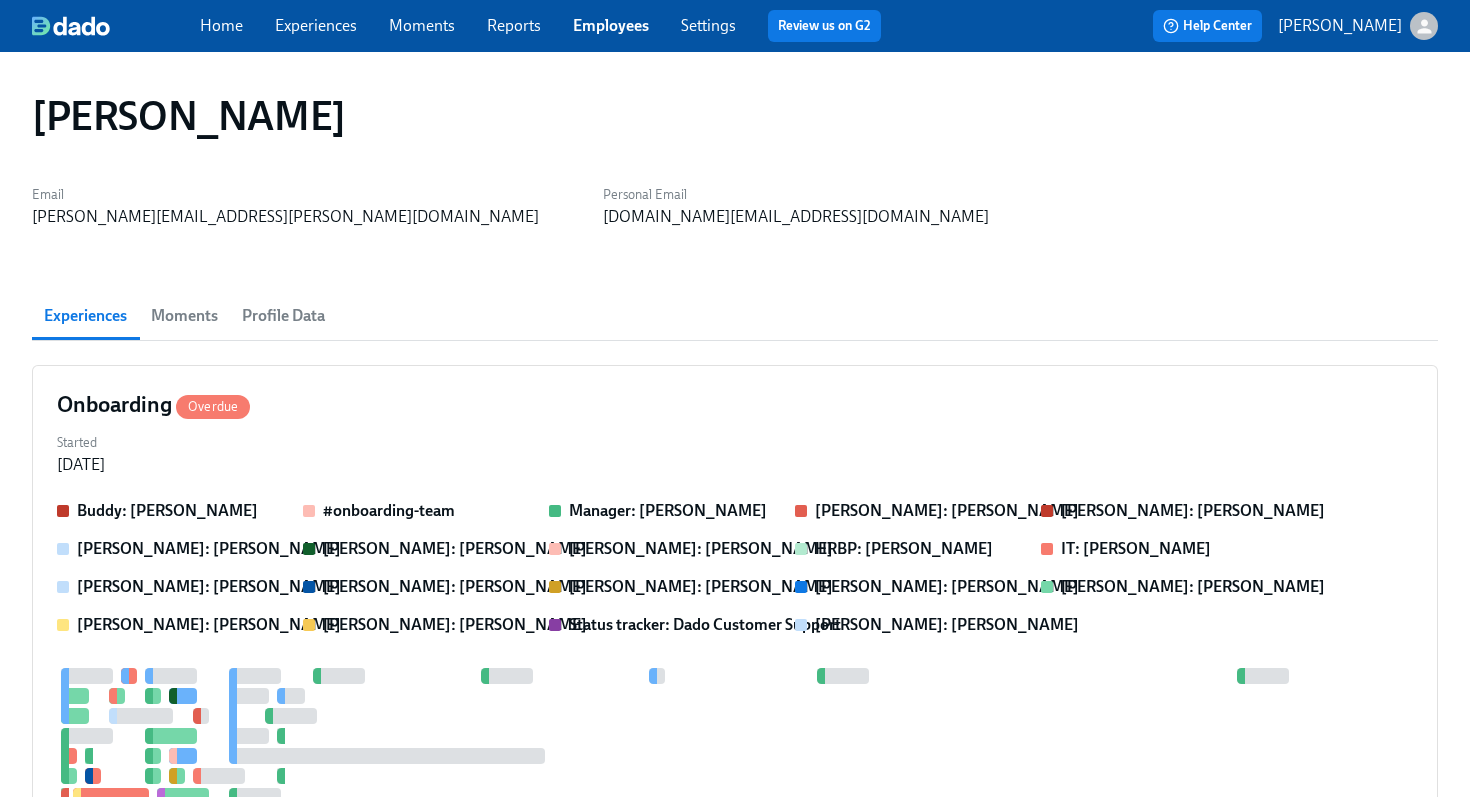 click on "Profile Data" at bounding box center [283, 316] 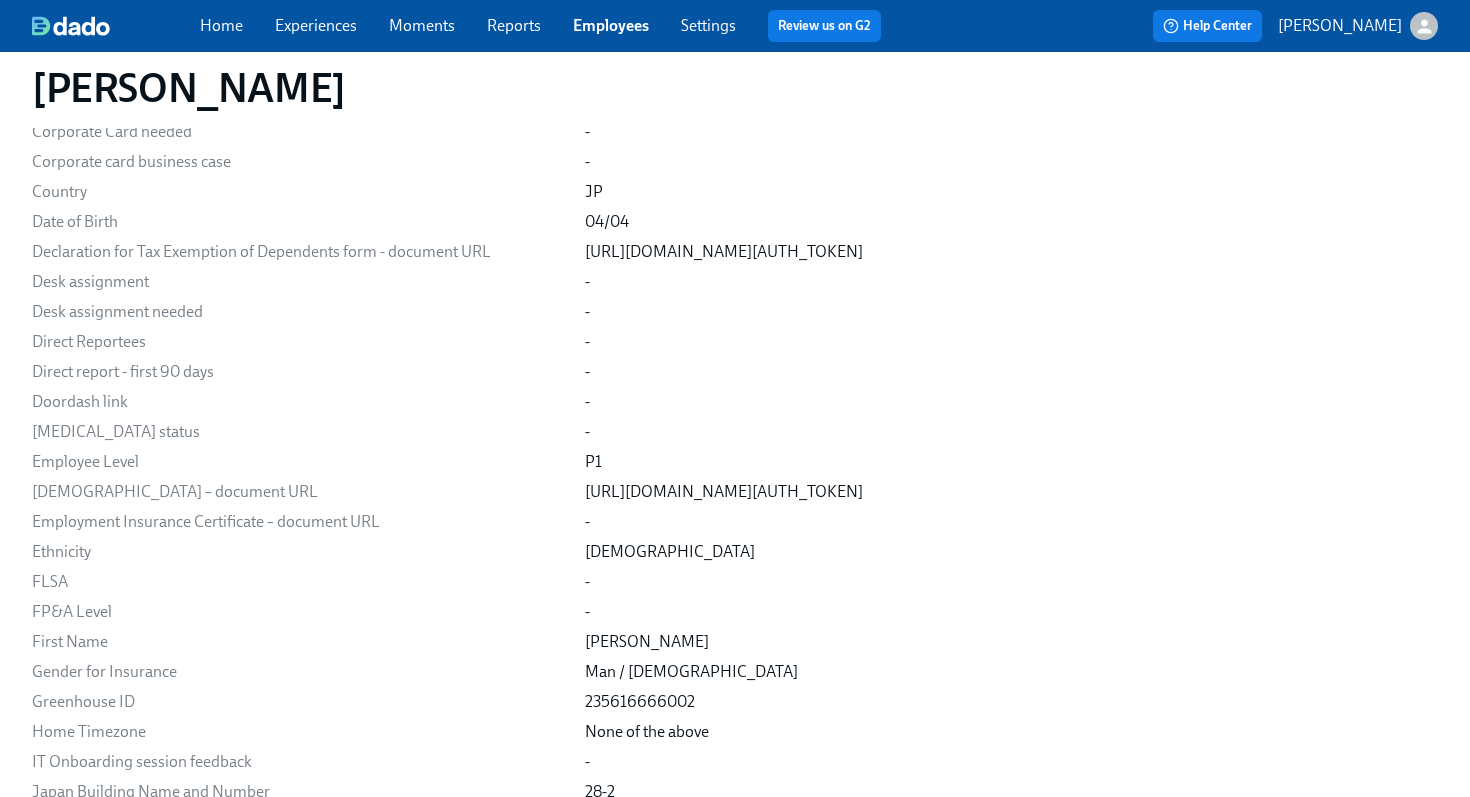 scroll, scrollTop: 935, scrollLeft: 0, axis: vertical 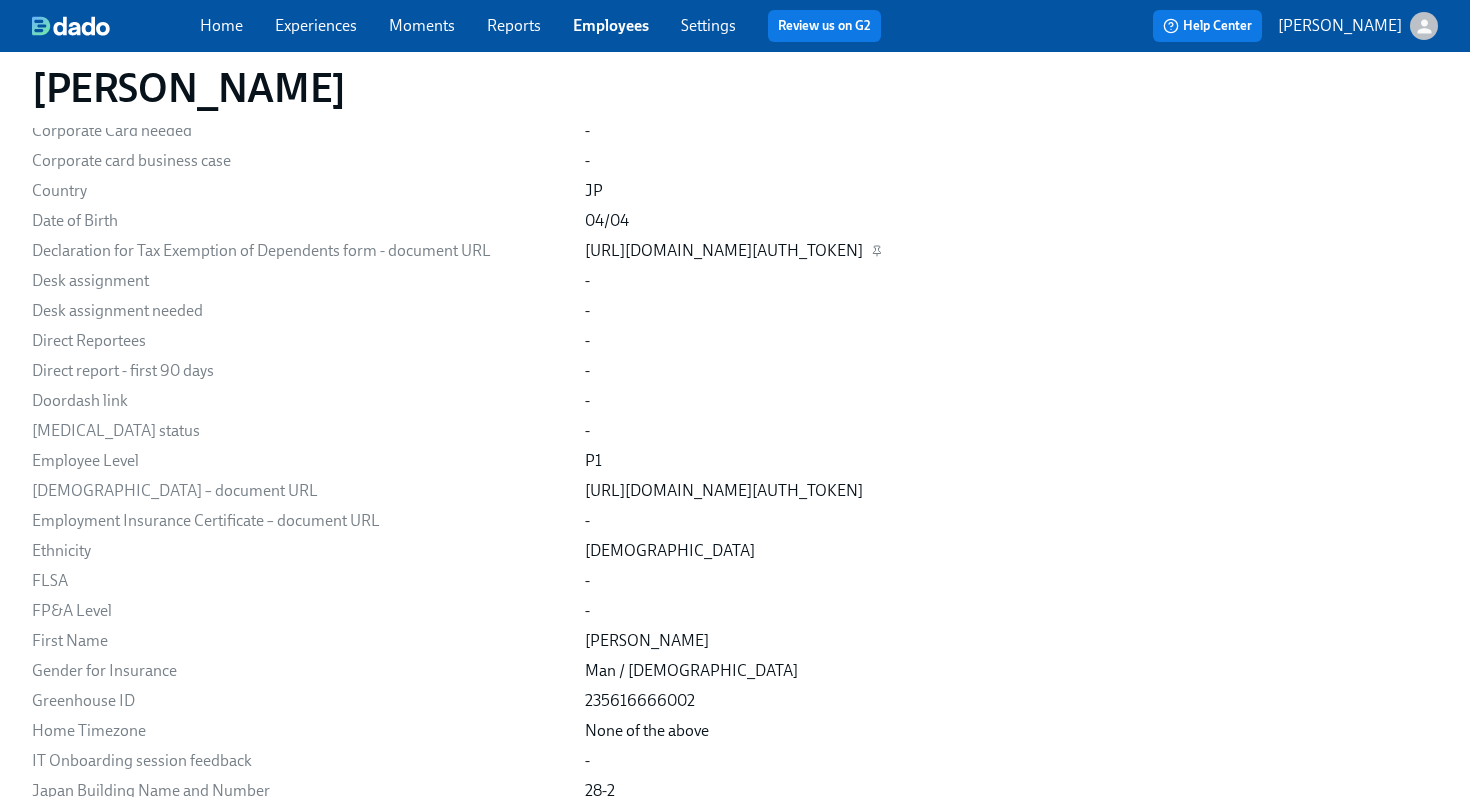 drag, startPoint x: 1212, startPoint y: 273, endPoint x: 509, endPoint y: 251, distance: 703.3442 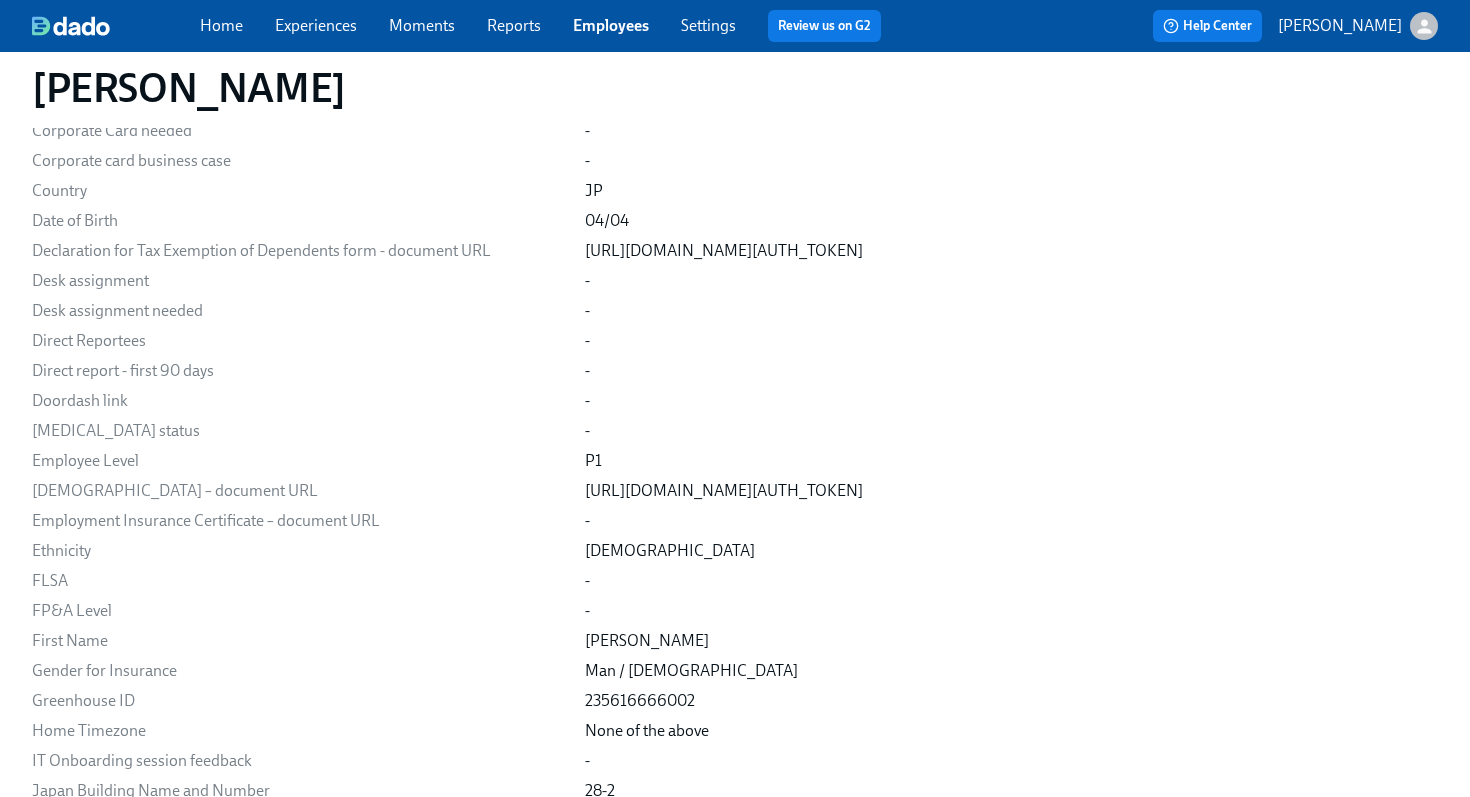 drag, startPoint x: 1198, startPoint y: 540, endPoint x: 495, endPoint y: 526, distance: 703.1394 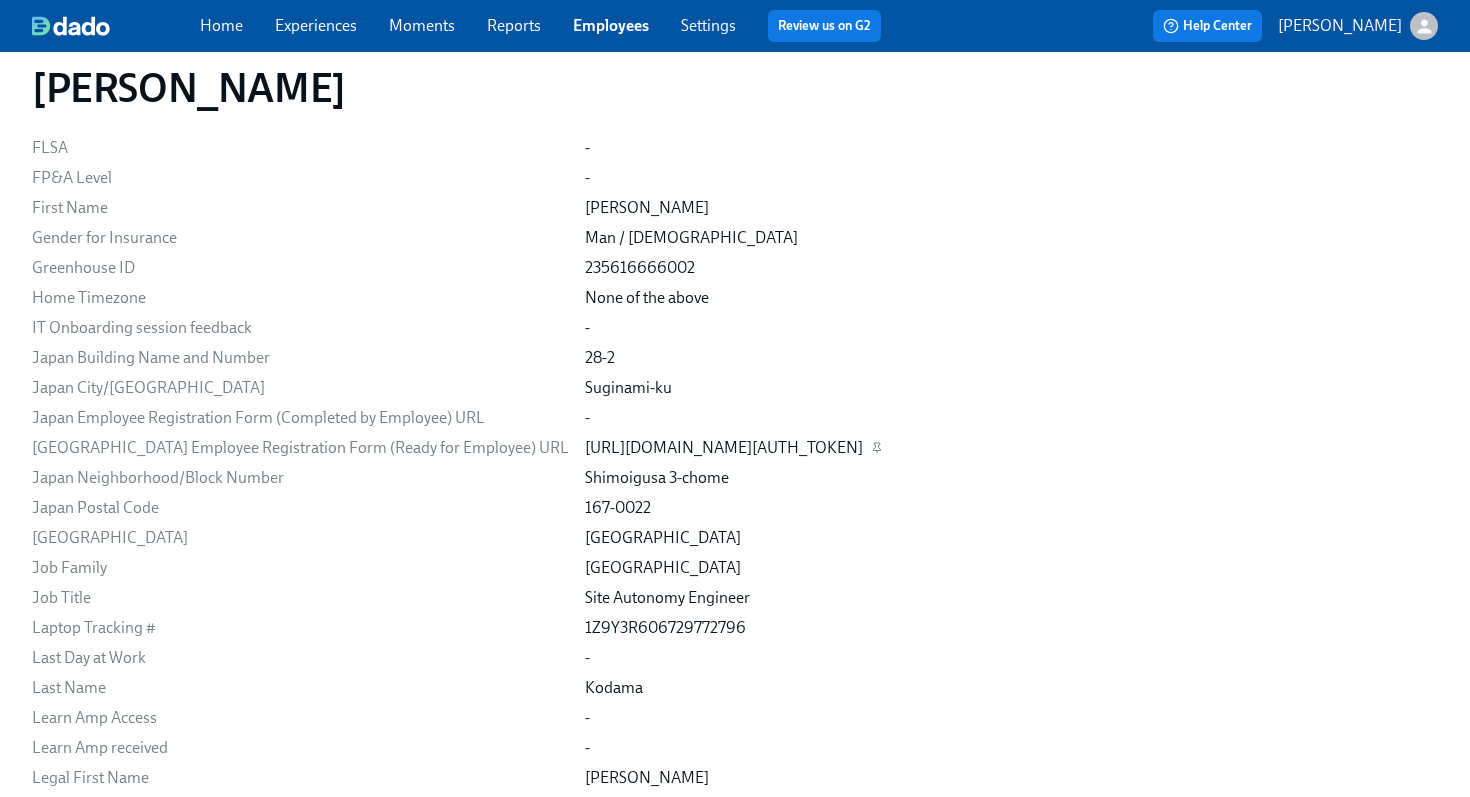 scroll, scrollTop: 1370, scrollLeft: 0, axis: vertical 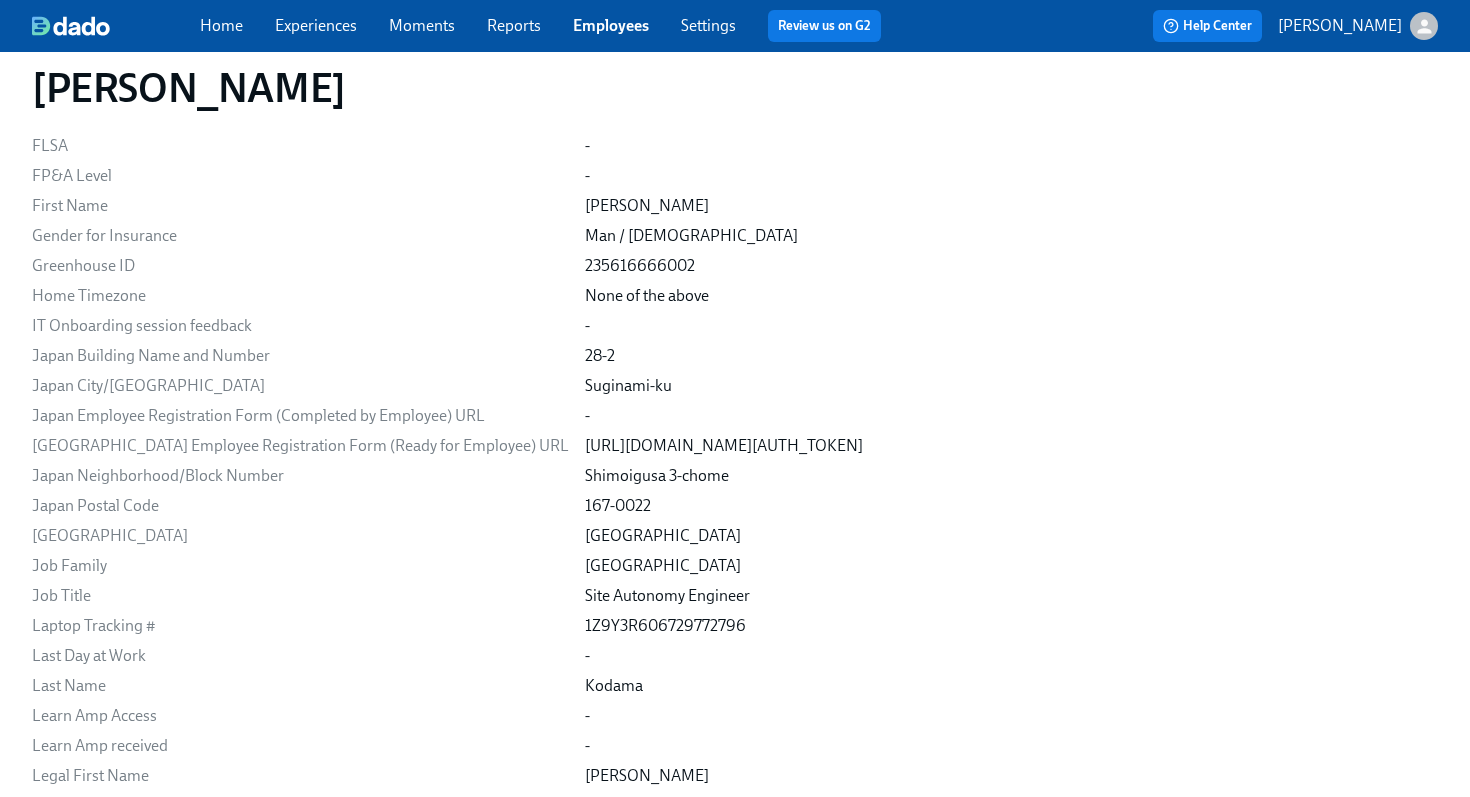 drag, startPoint x: 755, startPoint y: 511, endPoint x: 503, endPoint y: 494, distance: 252.57277 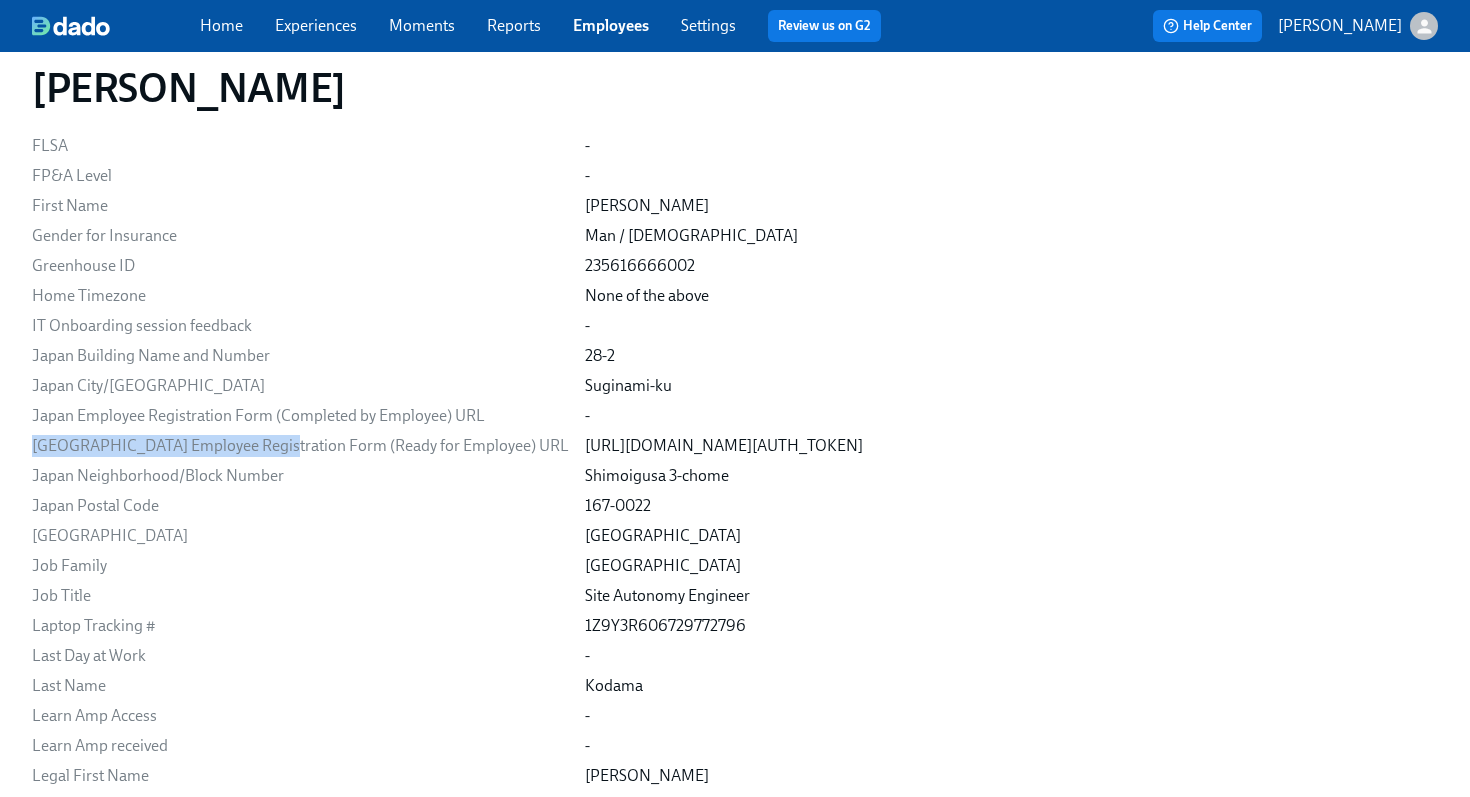 drag, startPoint x: 269, startPoint y: 493, endPoint x: 31, endPoint y: 488, distance: 238.05252 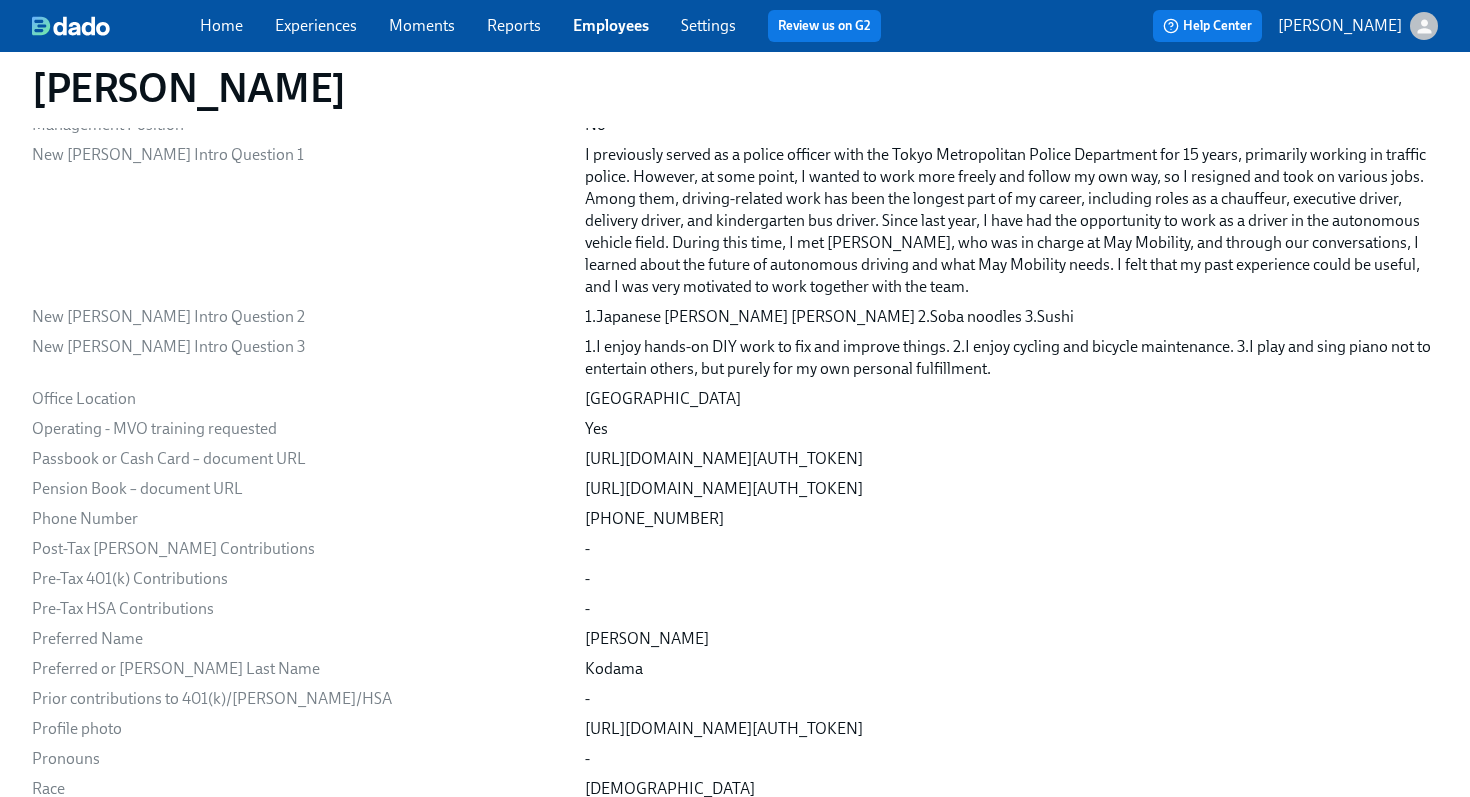scroll, scrollTop: 2087, scrollLeft: 0, axis: vertical 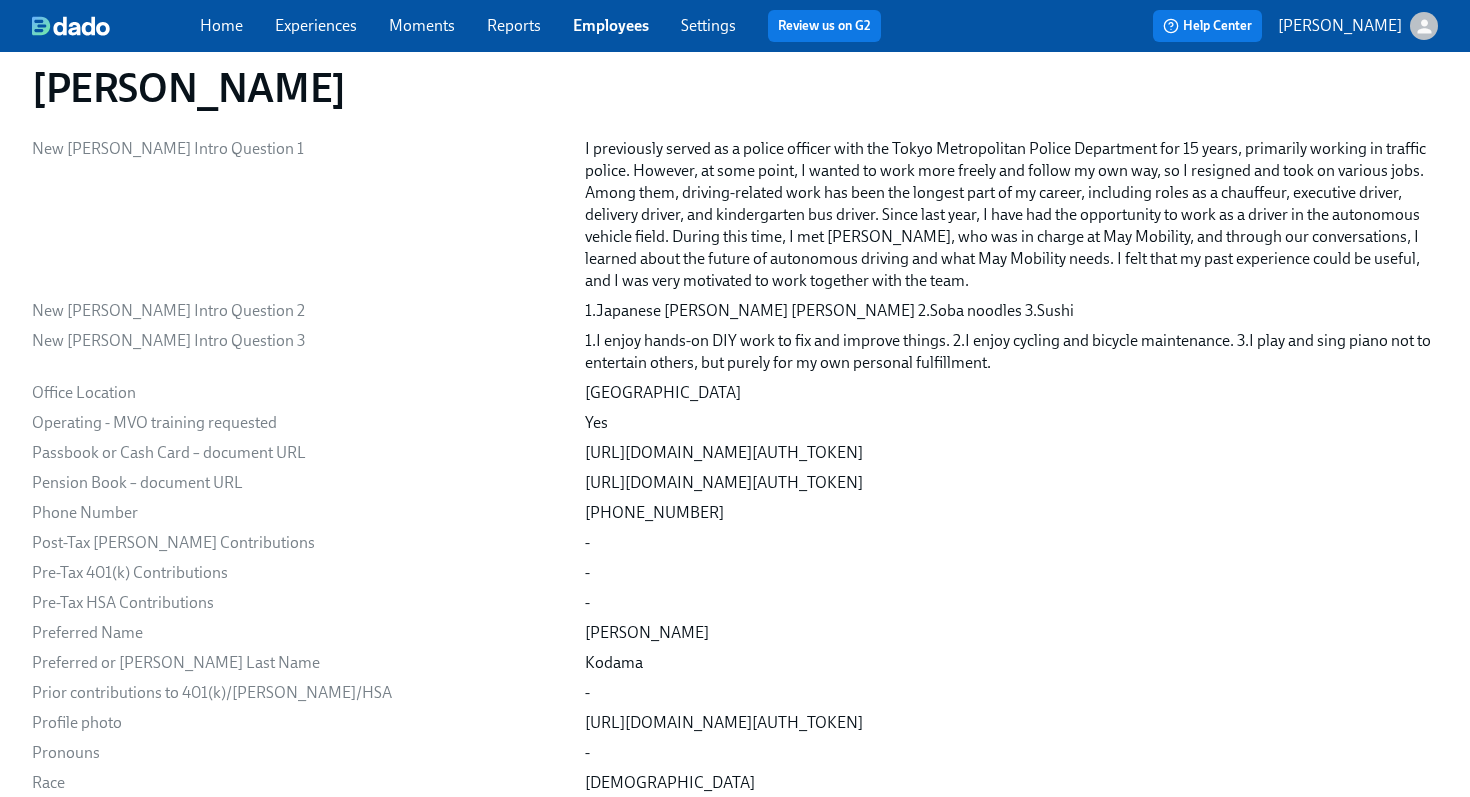drag, startPoint x: 716, startPoint y: 522, endPoint x: 504, endPoint y: 501, distance: 213.03755 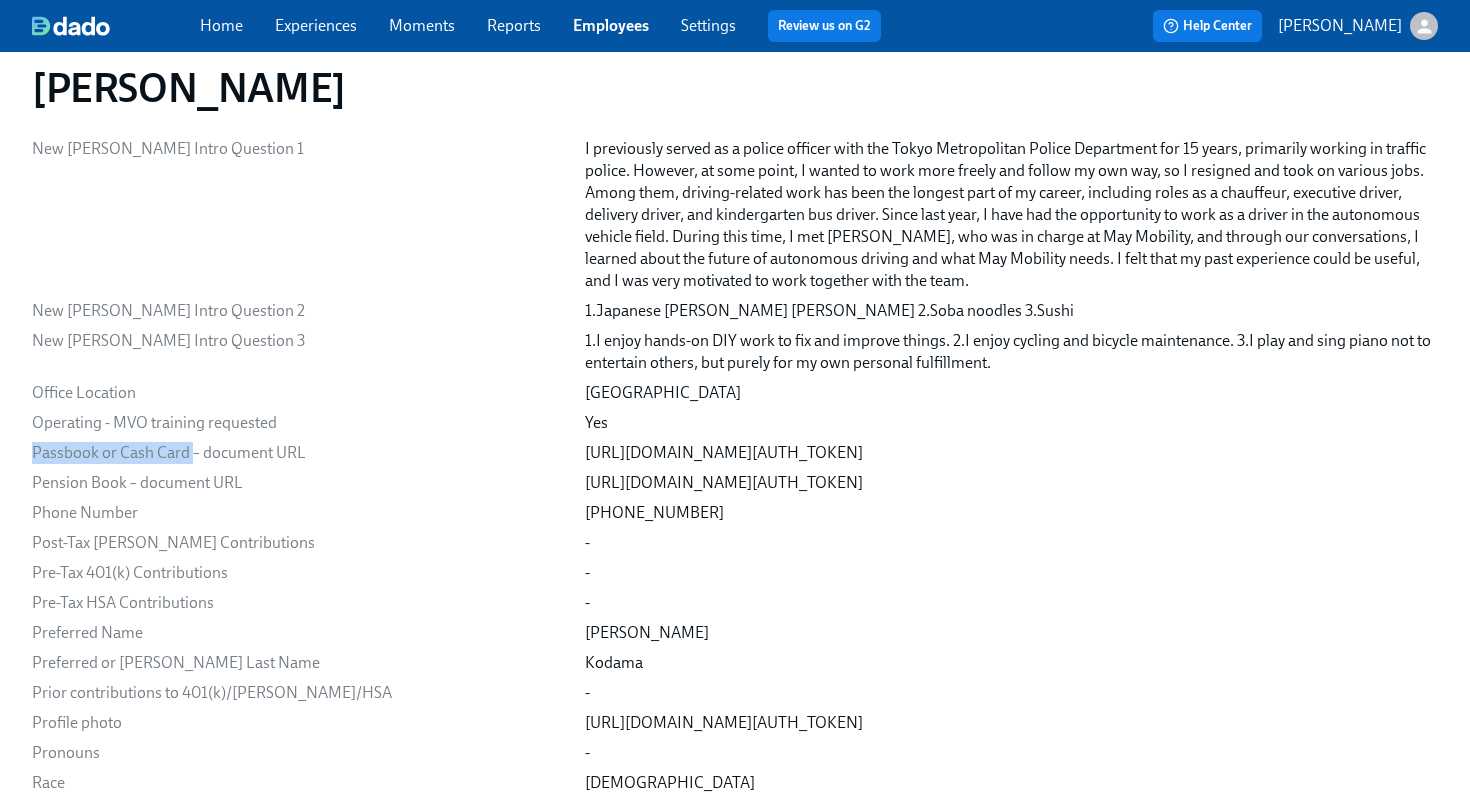 drag, startPoint x: 189, startPoint y: 498, endPoint x: 21, endPoint y: 498, distance: 168 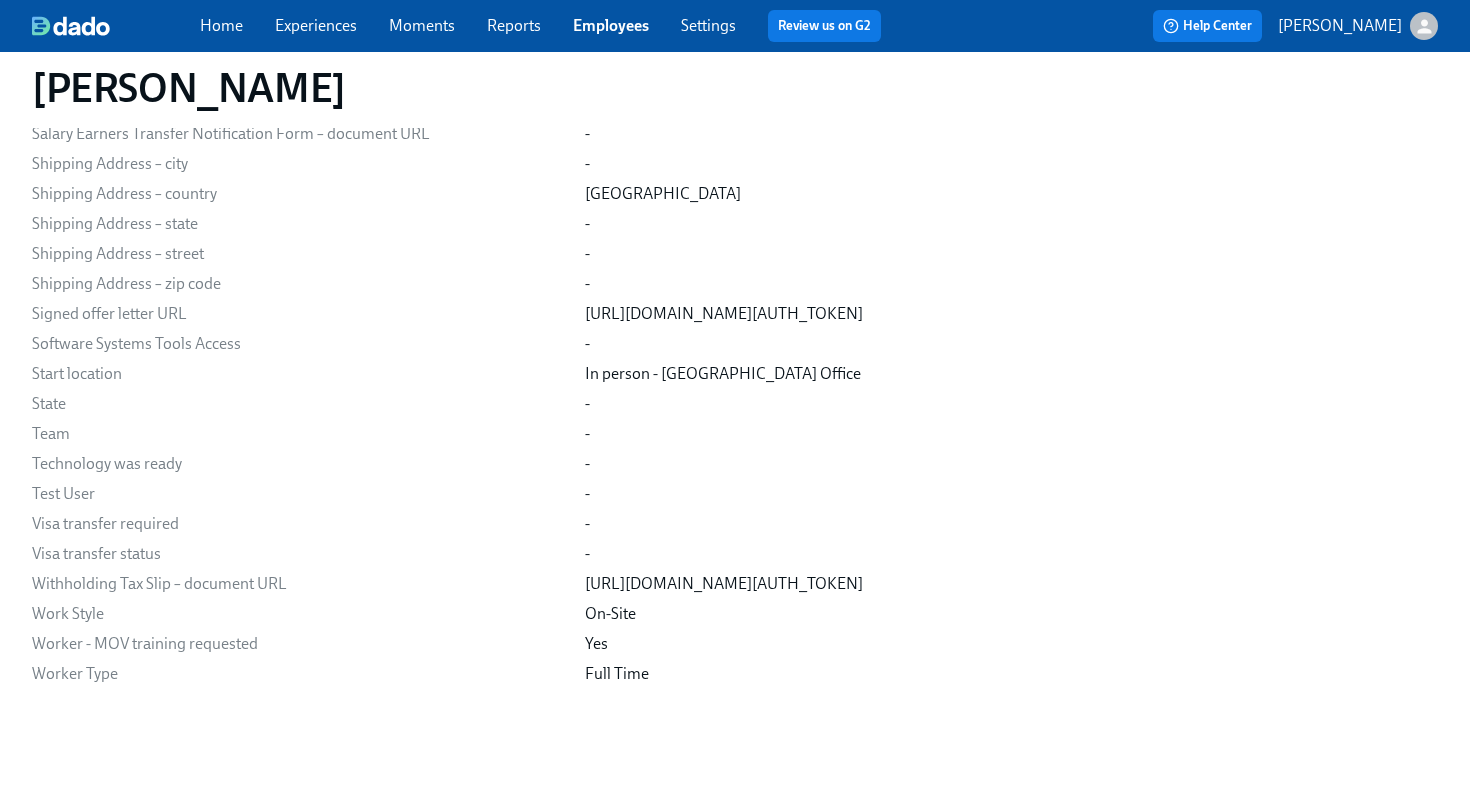 scroll, scrollTop: 3037, scrollLeft: 0, axis: vertical 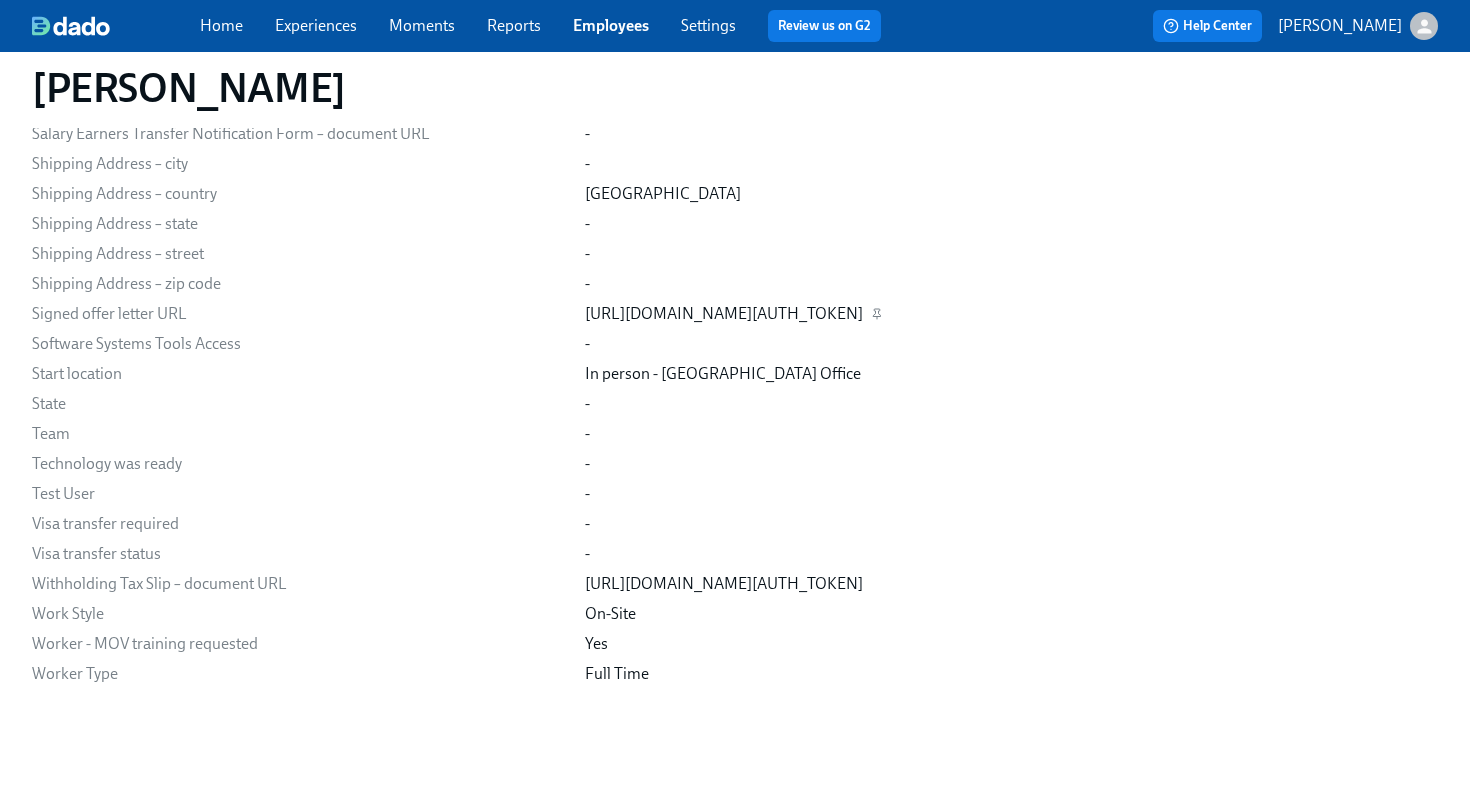 drag, startPoint x: 507, startPoint y: 363, endPoint x: 1469, endPoint y: 389, distance: 962.35126 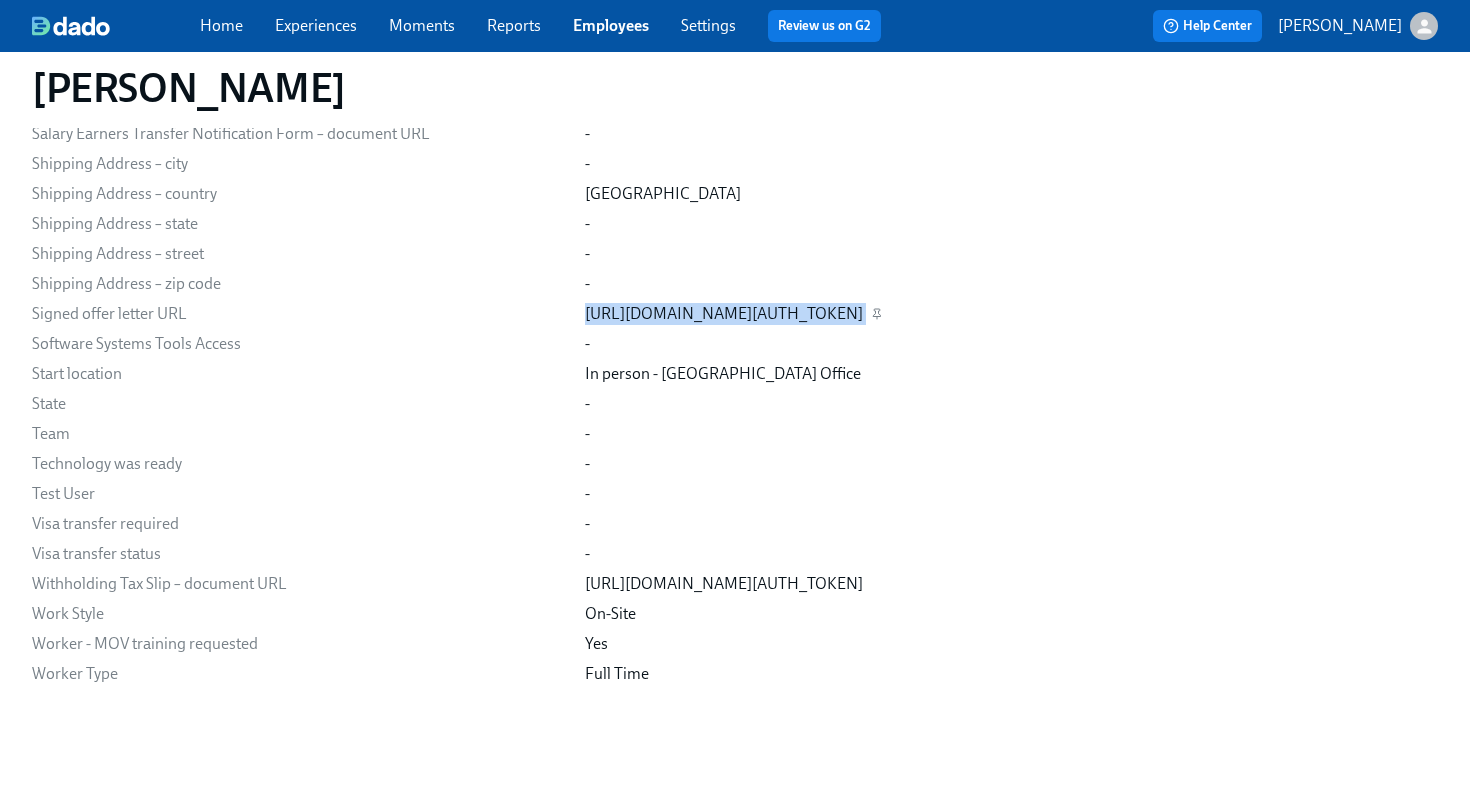 copy on "[URL][DOMAIN_NAME][AUTH_TOKEN]" 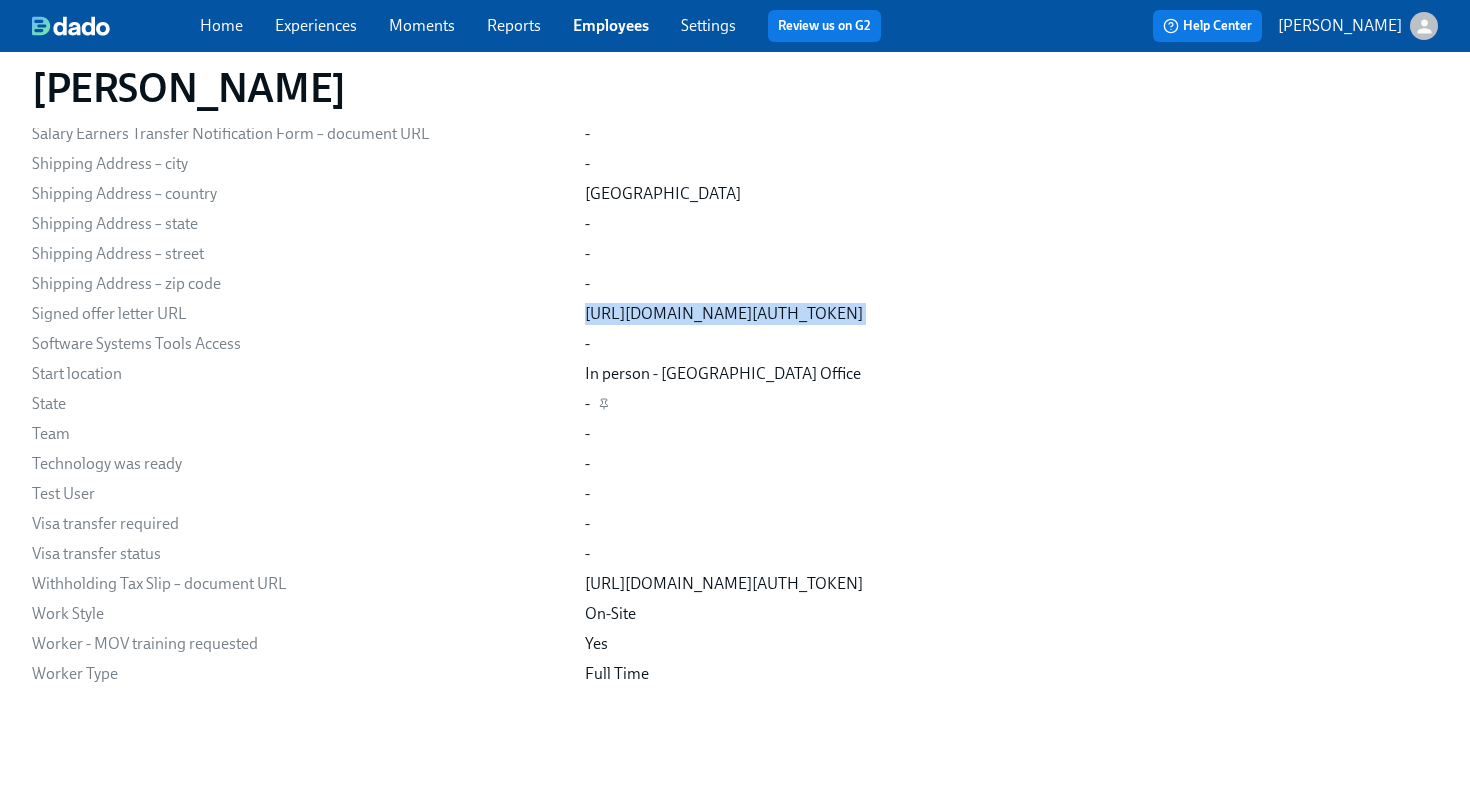 scroll, scrollTop: 3130, scrollLeft: 29, axis: both 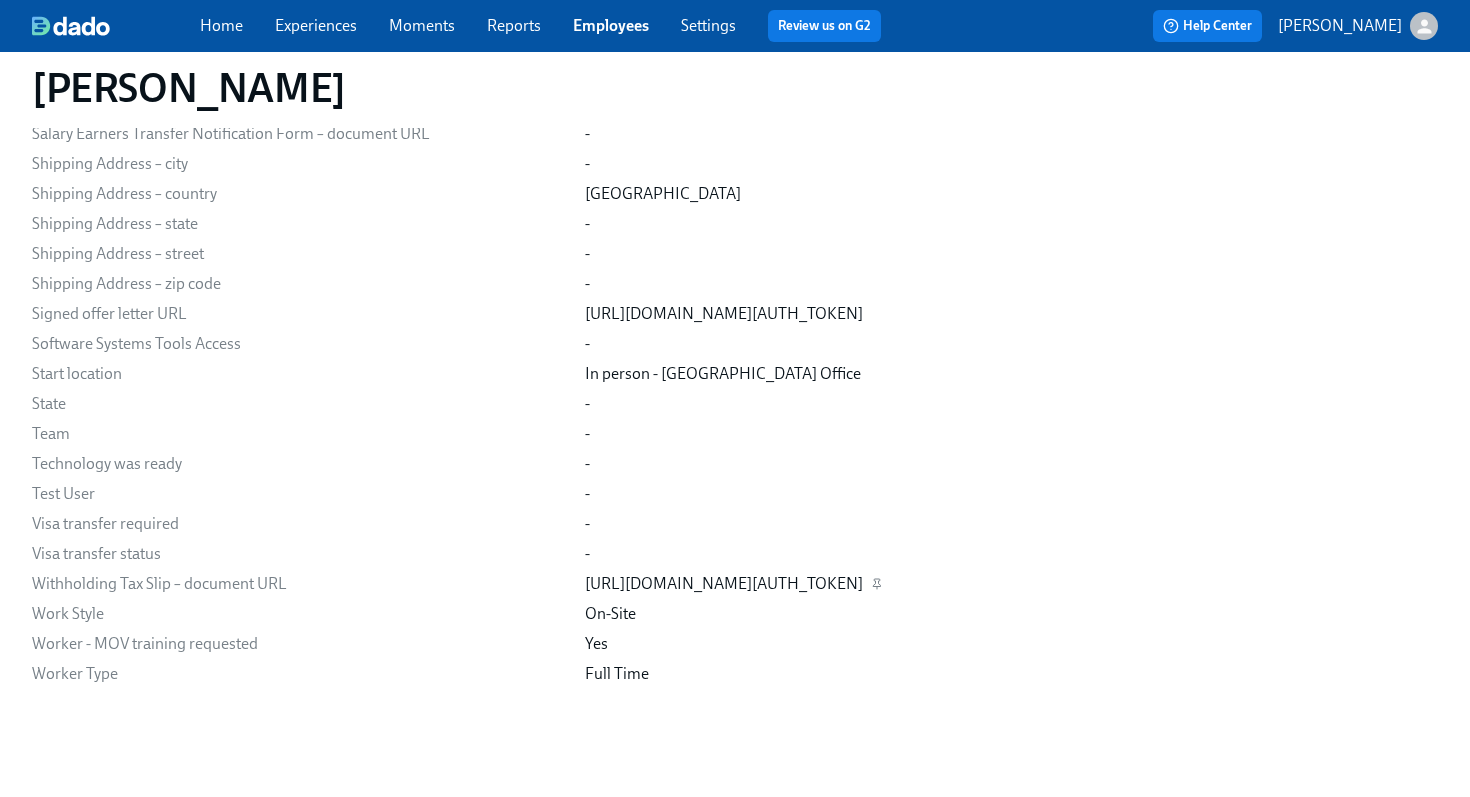 click on "[URL][DOMAIN_NAME][AUTH_TOKEN]" at bounding box center (724, 584) 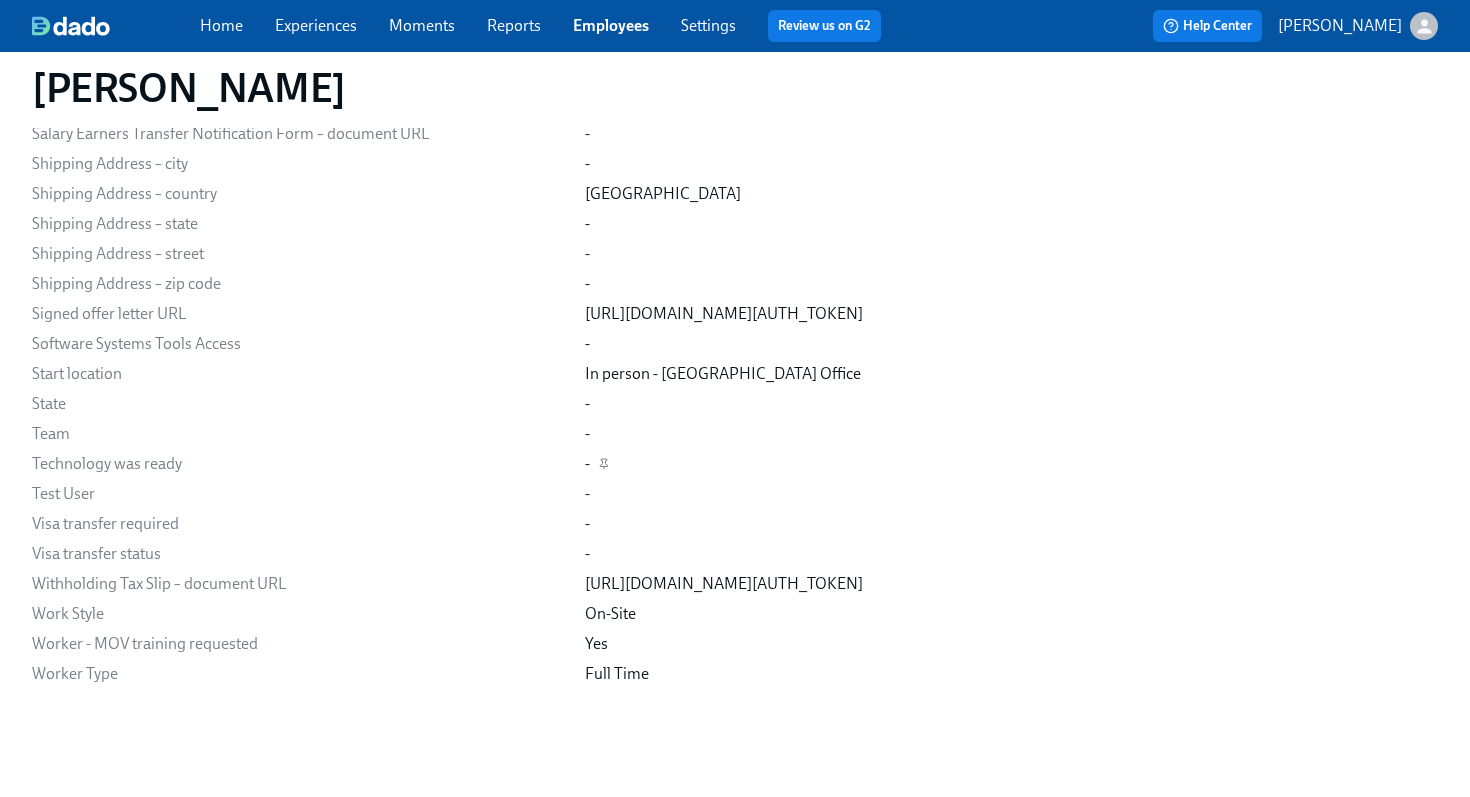 click on "-" at bounding box center [1011, 464] 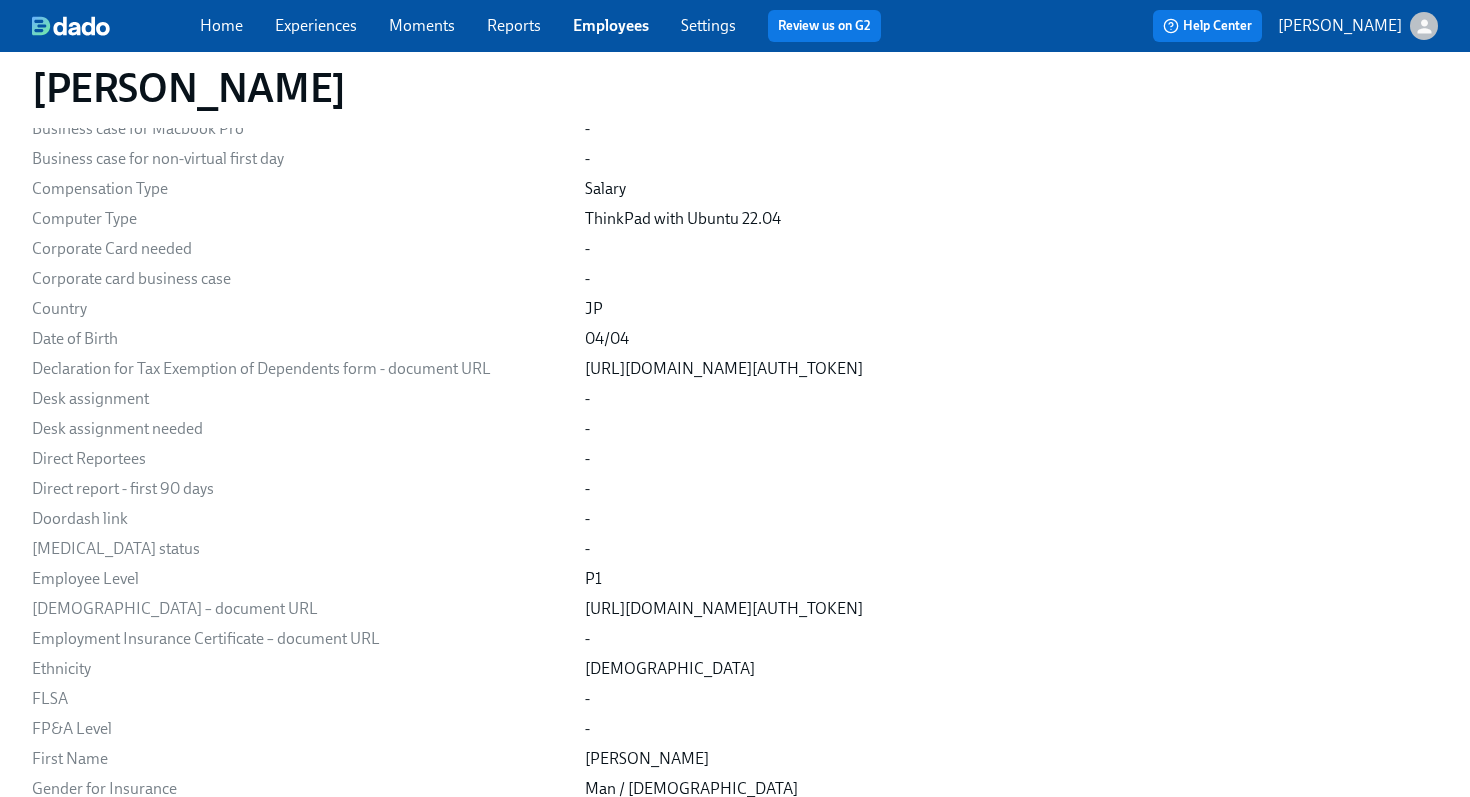 scroll, scrollTop: 771, scrollLeft: 29, axis: both 